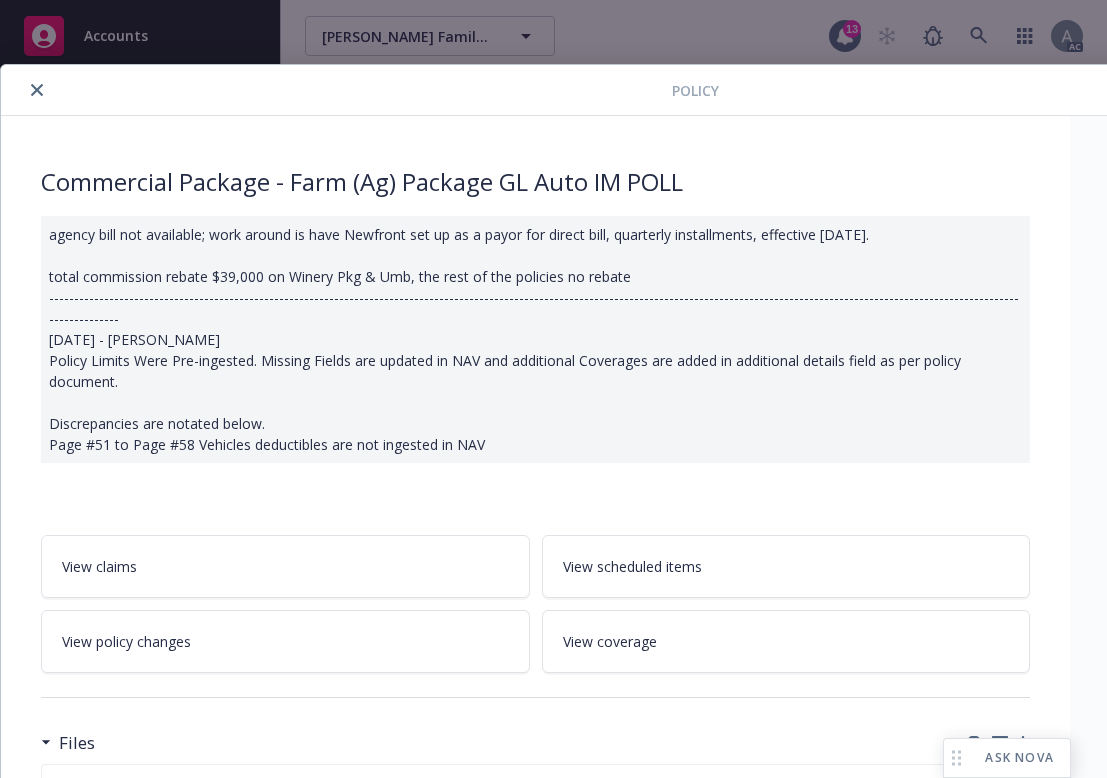 scroll, scrollTop: 0, scrollLeft: 0, axis: both 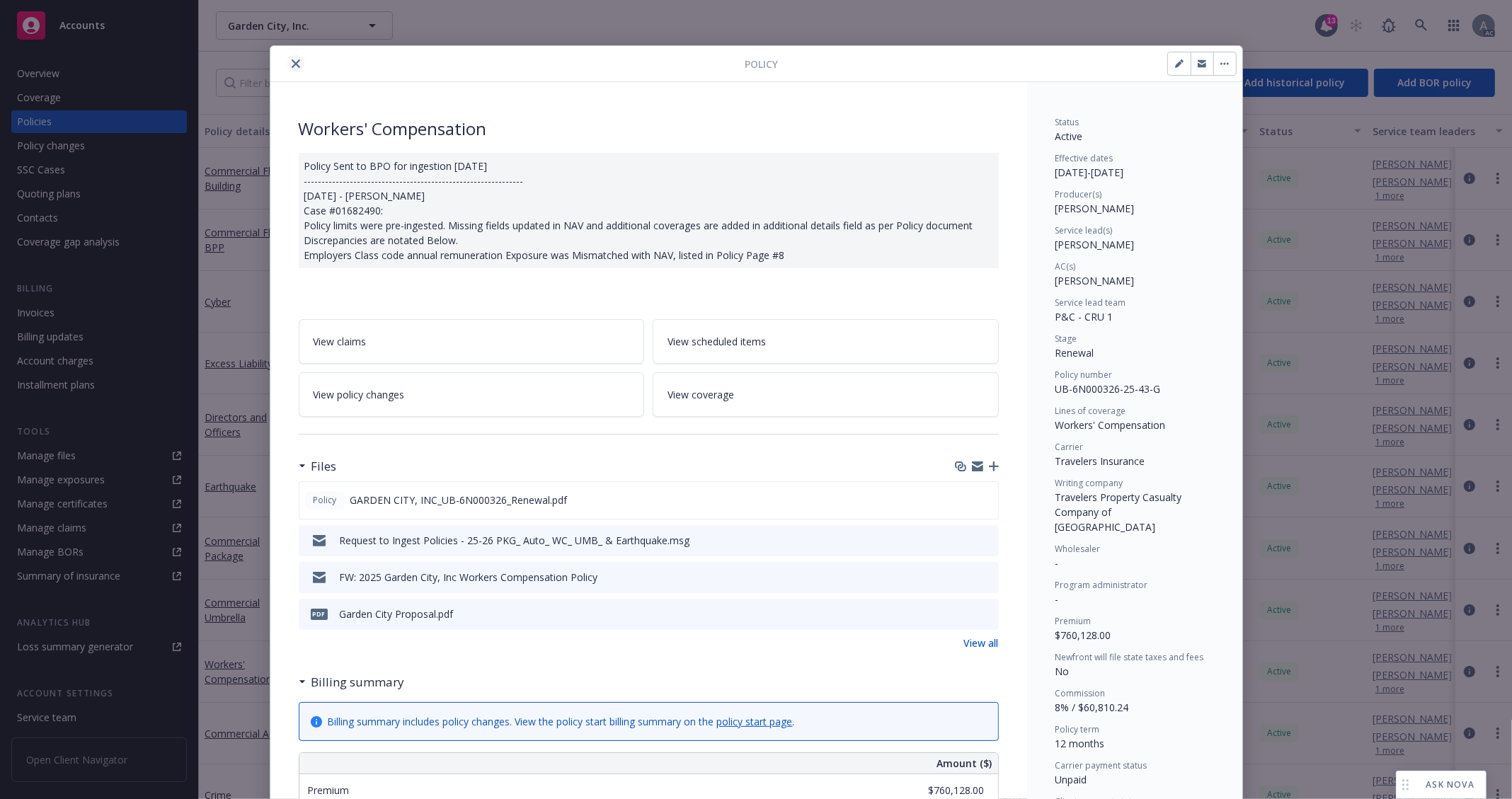 click 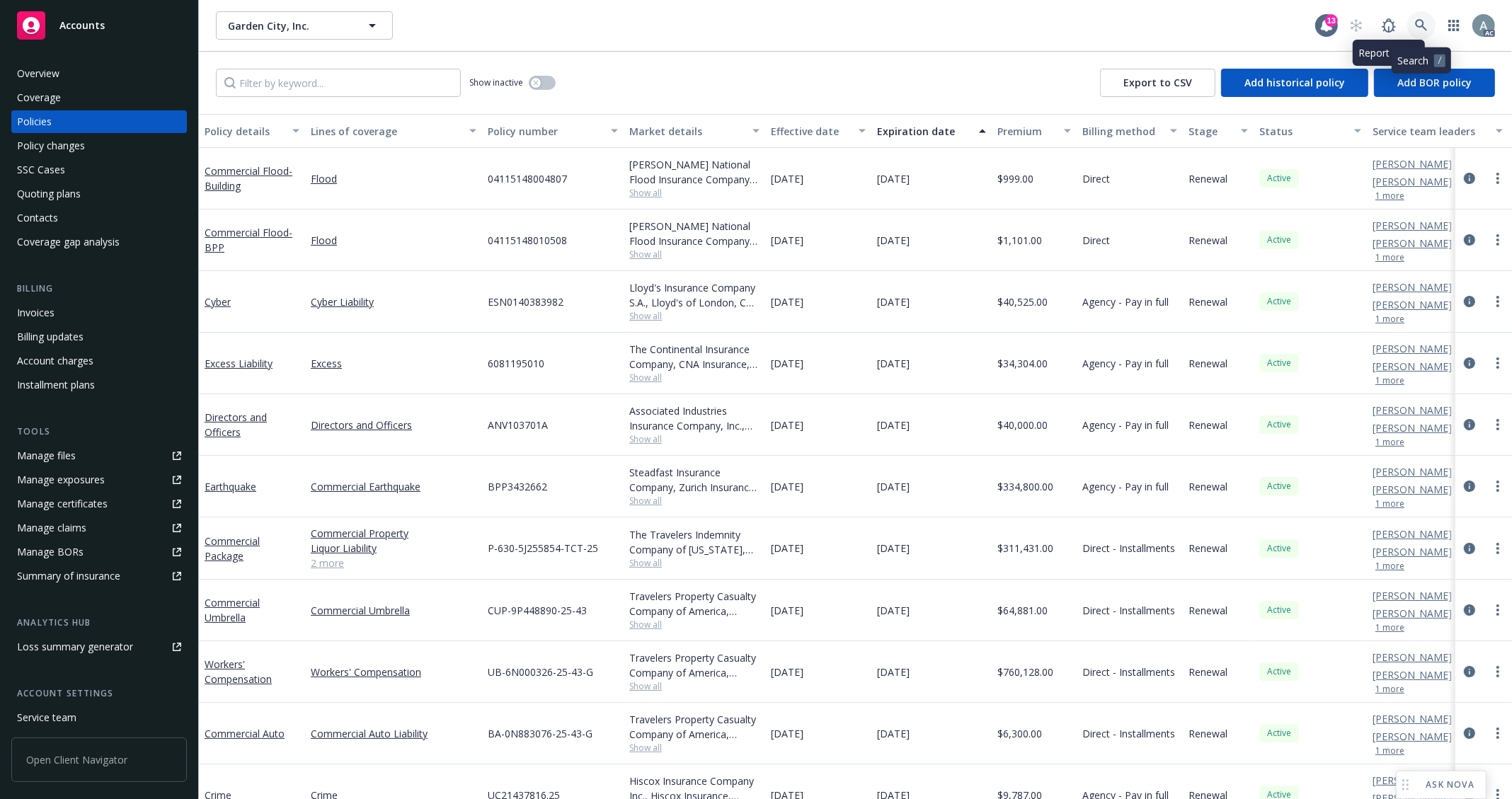 click 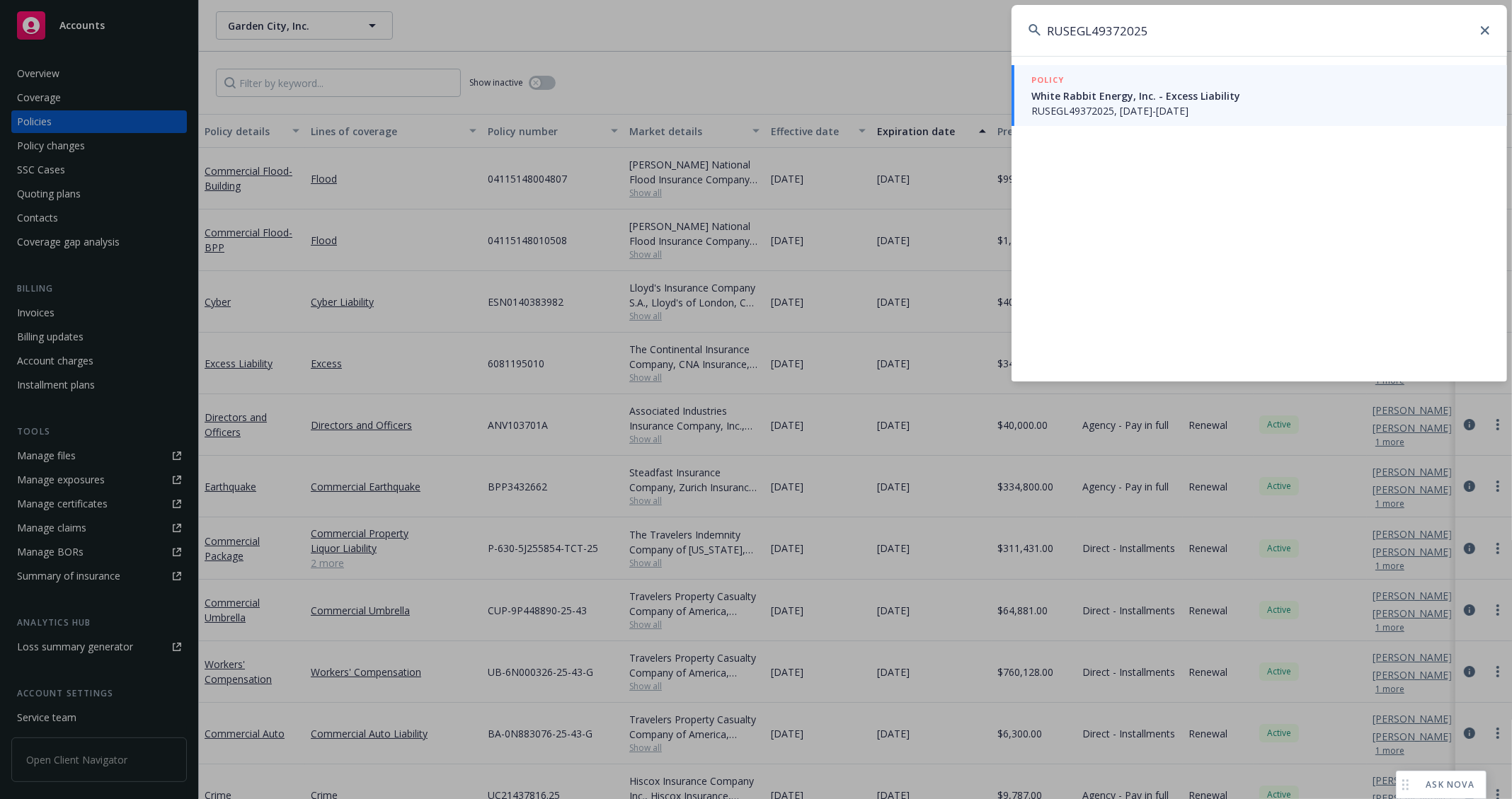 type on "RUSEGL49372025" 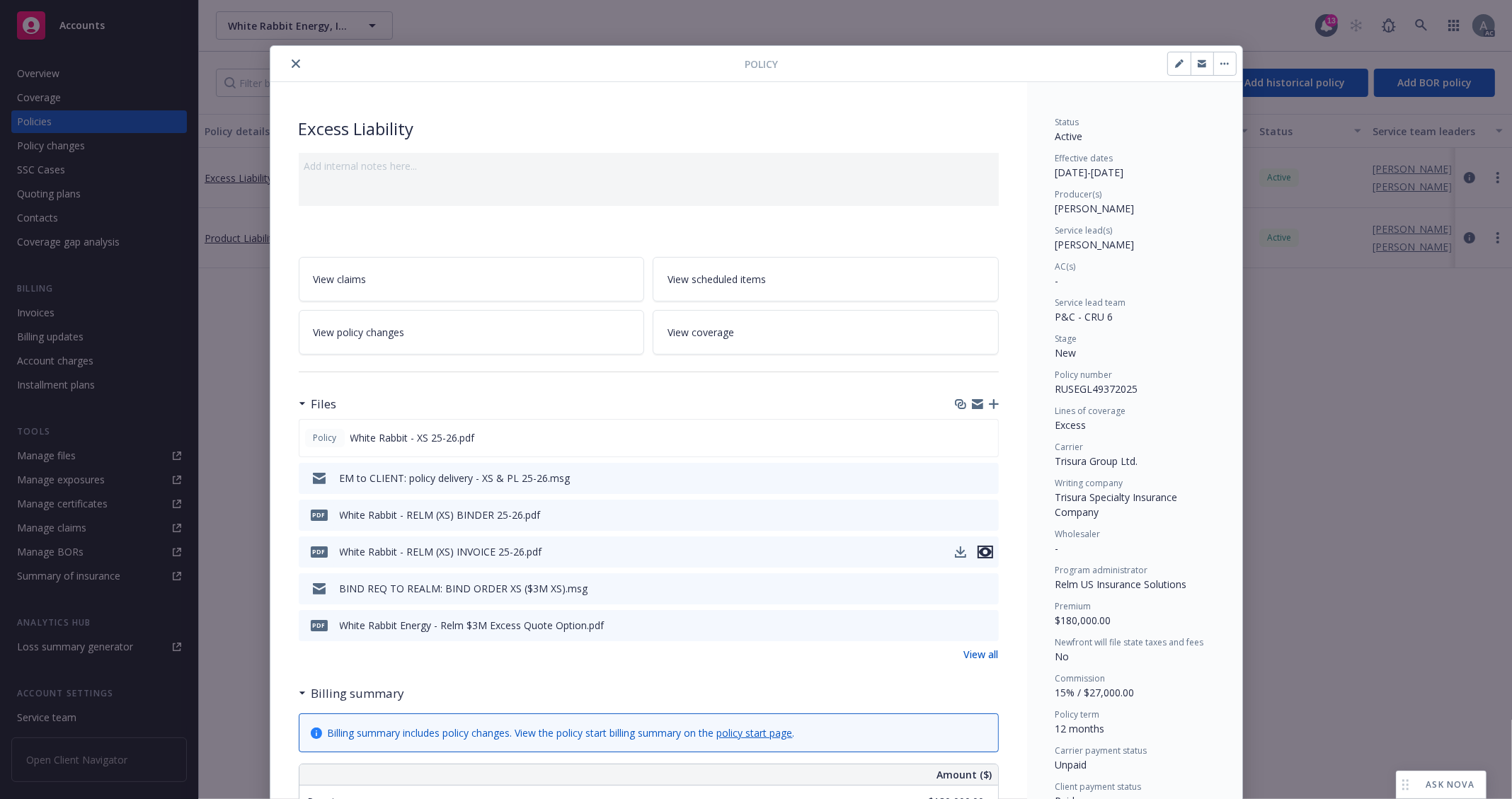 click 